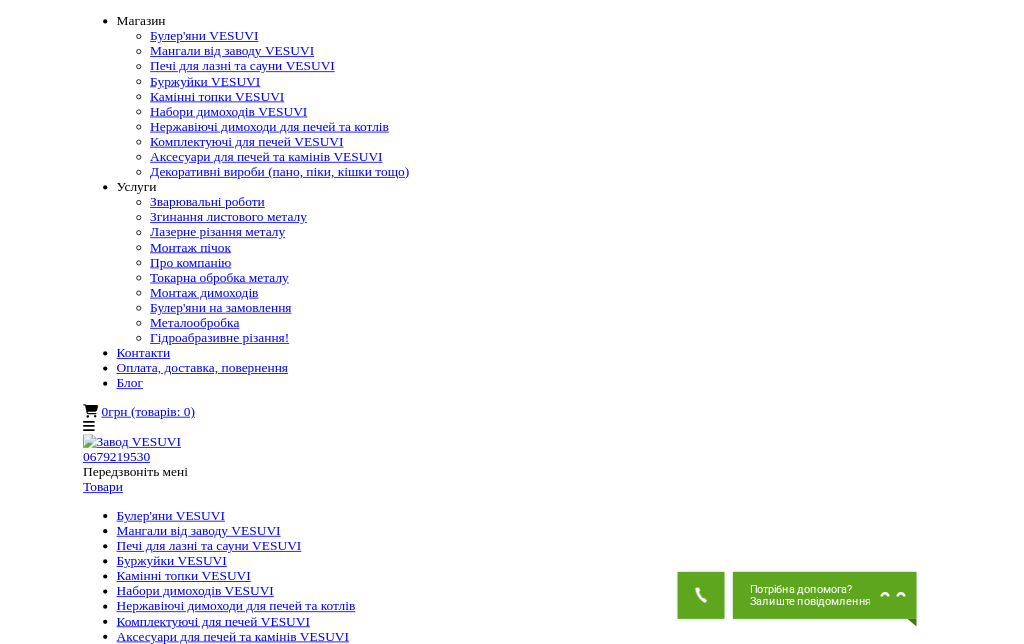 scroll, scrollTop: 0, scrollLeft: 0, axis: both 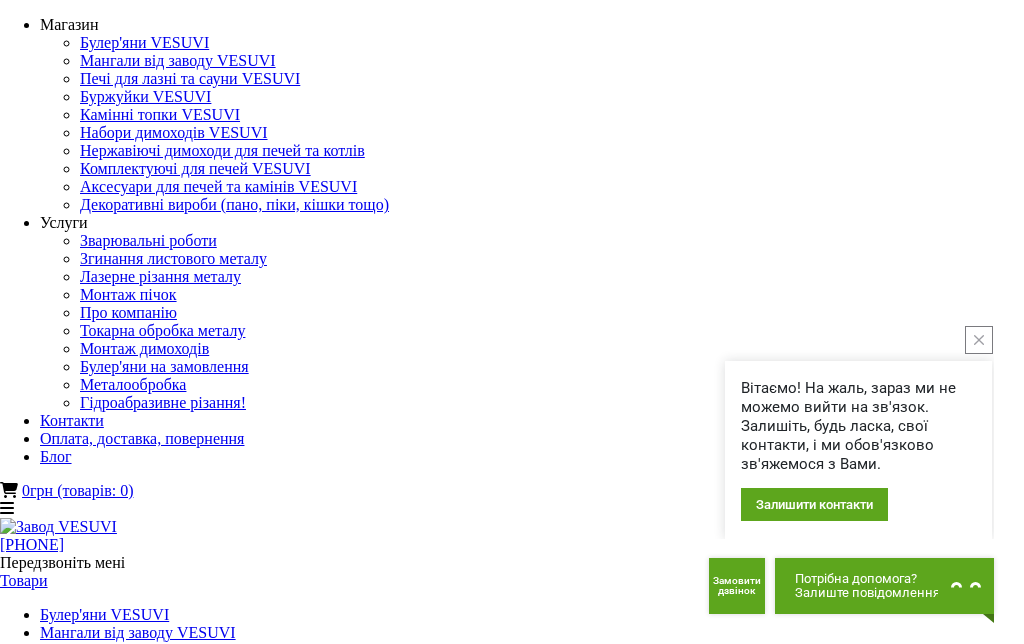 click at bounding box center [13, 11987] 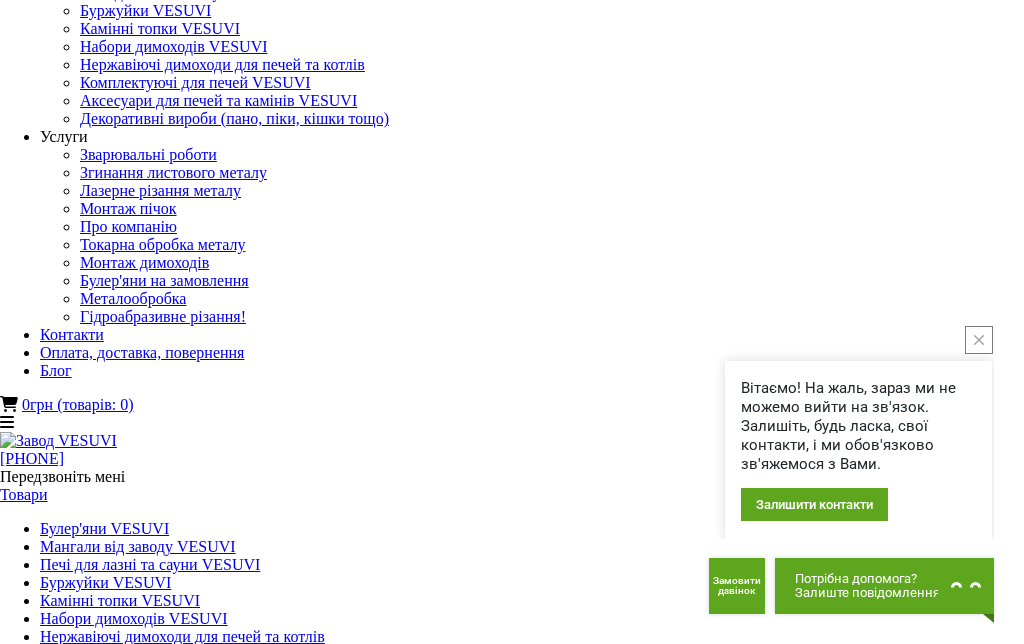 scroll, scrollTop: 90, scrollLeft: 0, axis: vertical 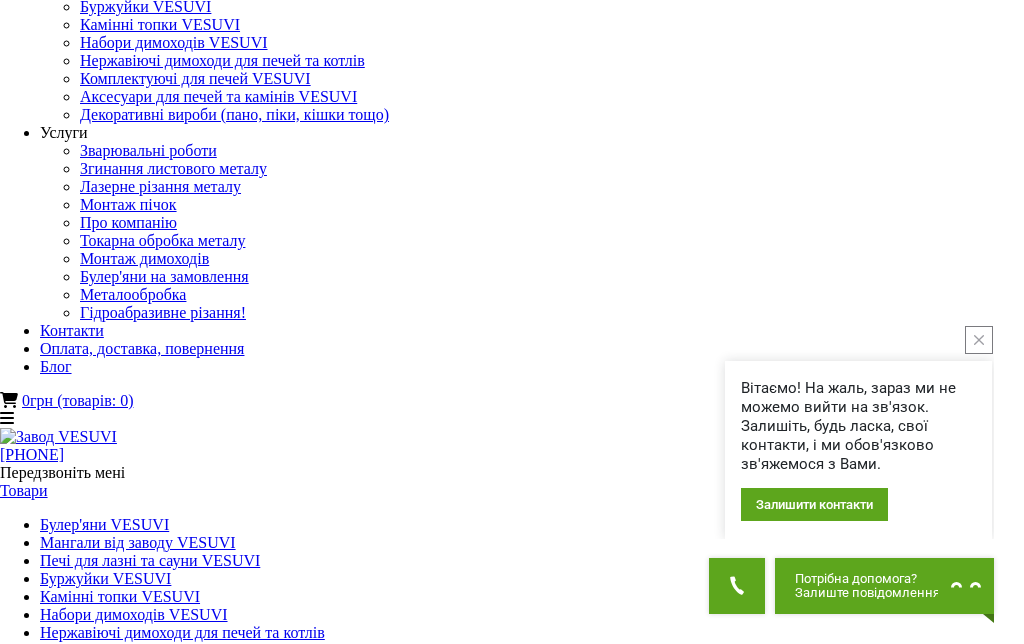 click at bounding box center (979, 340) 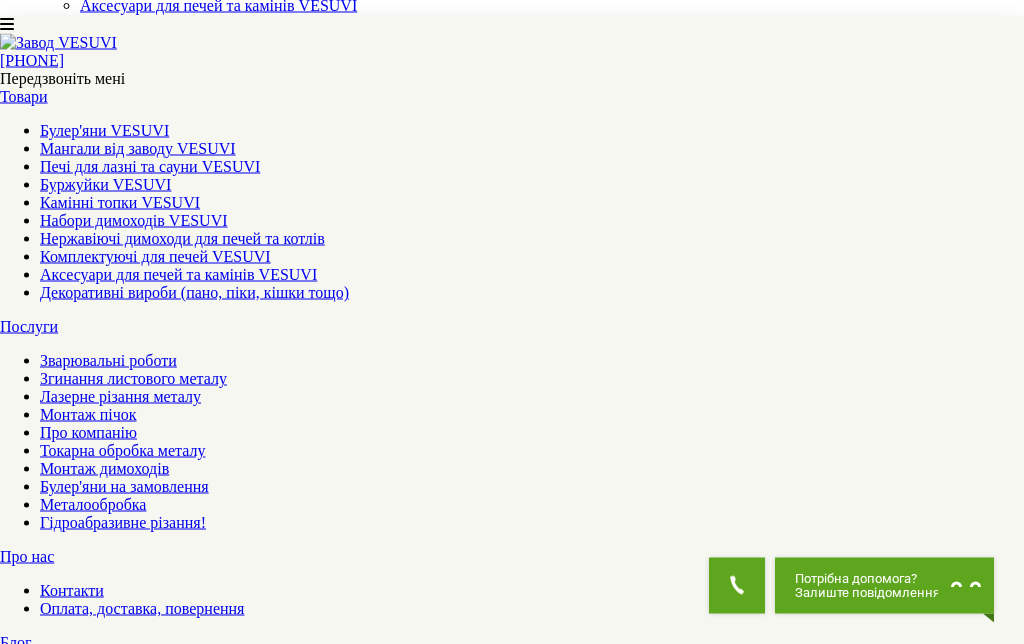 scroll, scrollTop: 182, scrollLeft: 0, axis: vertical 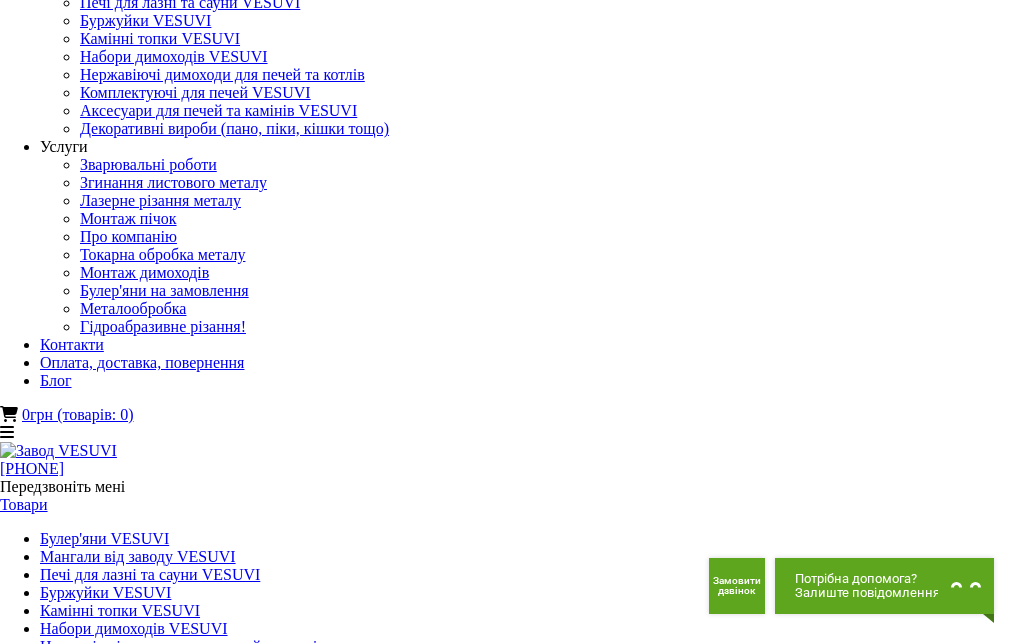 click on "Мангали стаціонарні VESUVI" at bounding box center (512, 1671) 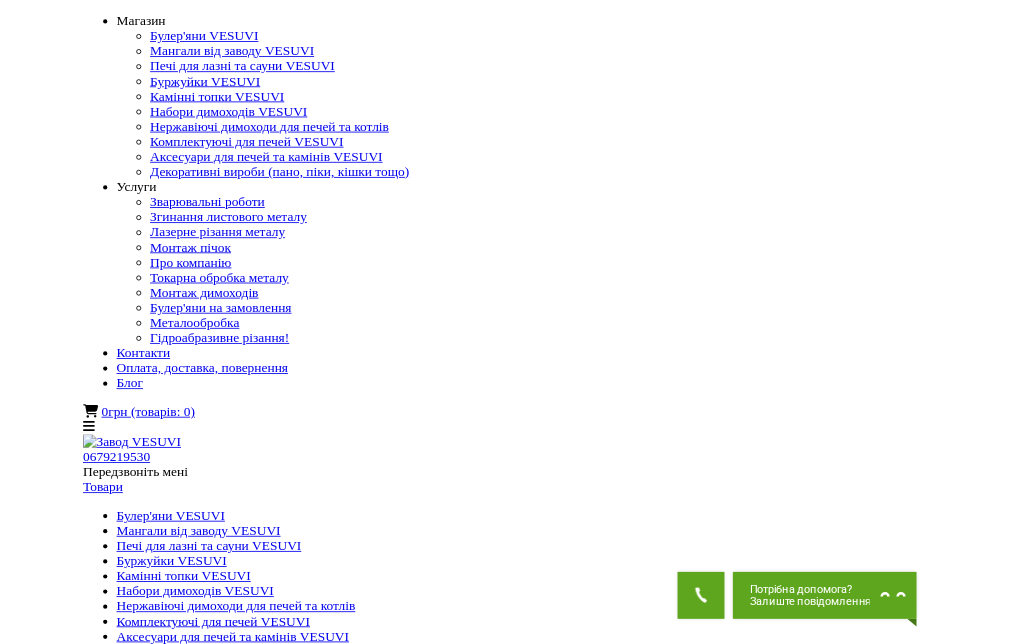 scroll, scrollTop: 0, scrollLeft: 0, axis: both 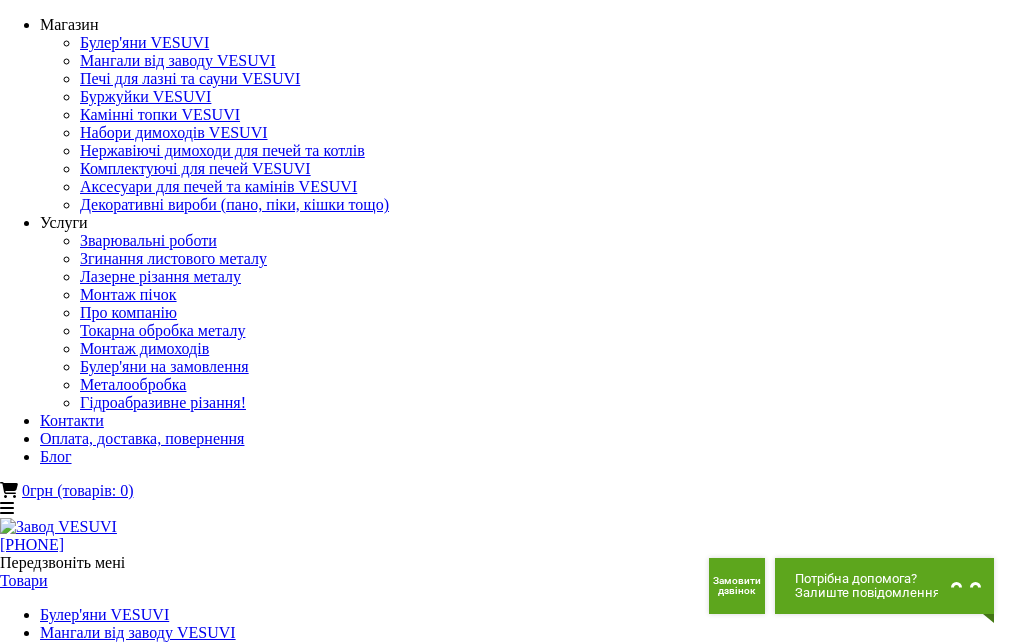 click at bounding box center (512, 1806) 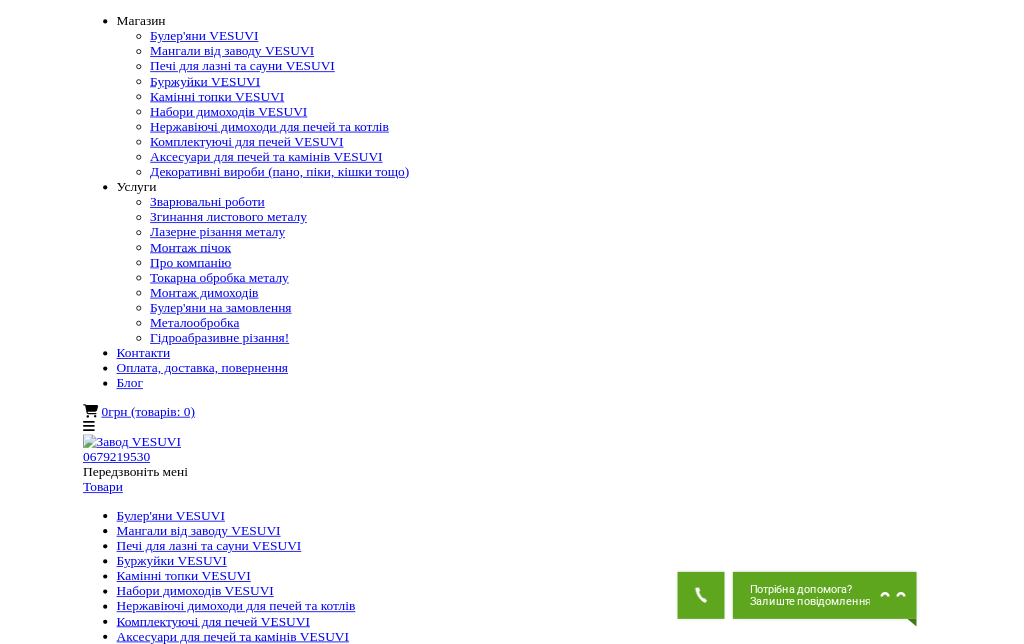 scroll, scrollTop: 0, scrollLeft: 0, axis: both 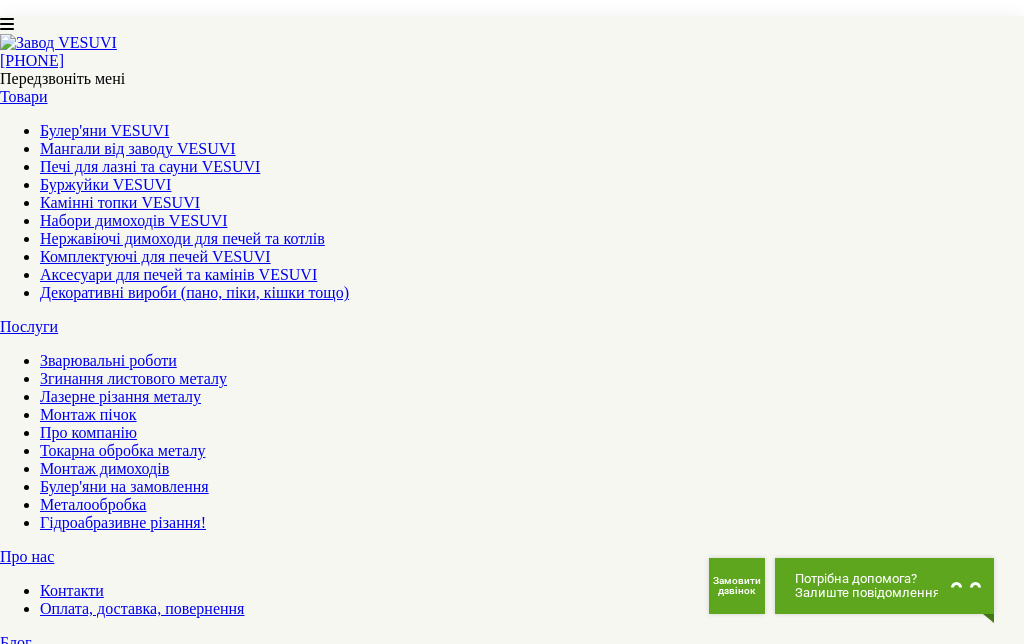 click on "2" at bounding box center (44, 5773) 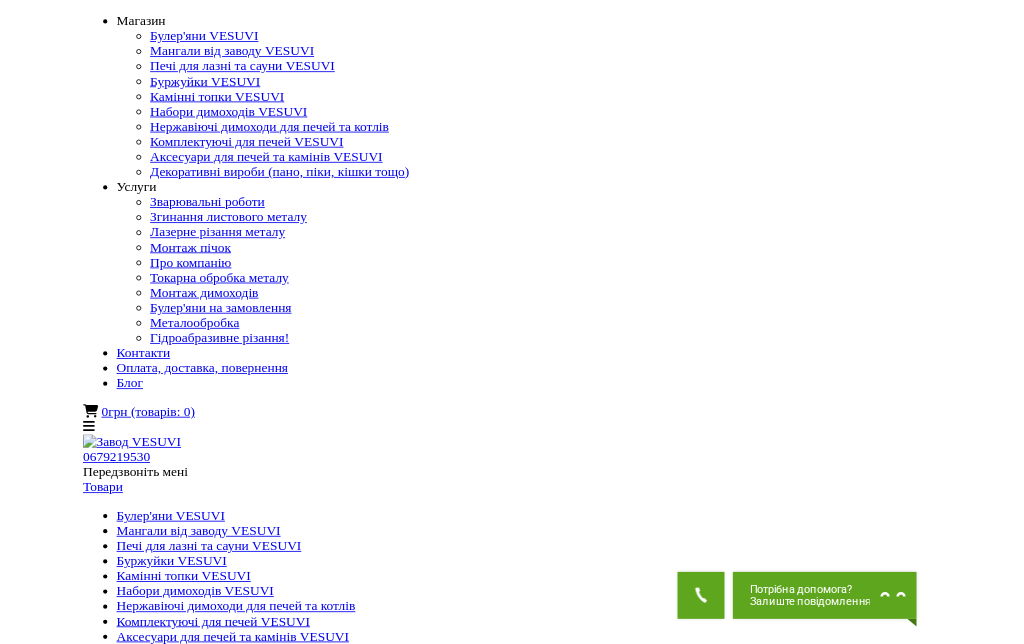 scroll, scrollTop: 0, scrollLeft: 0, axis: both 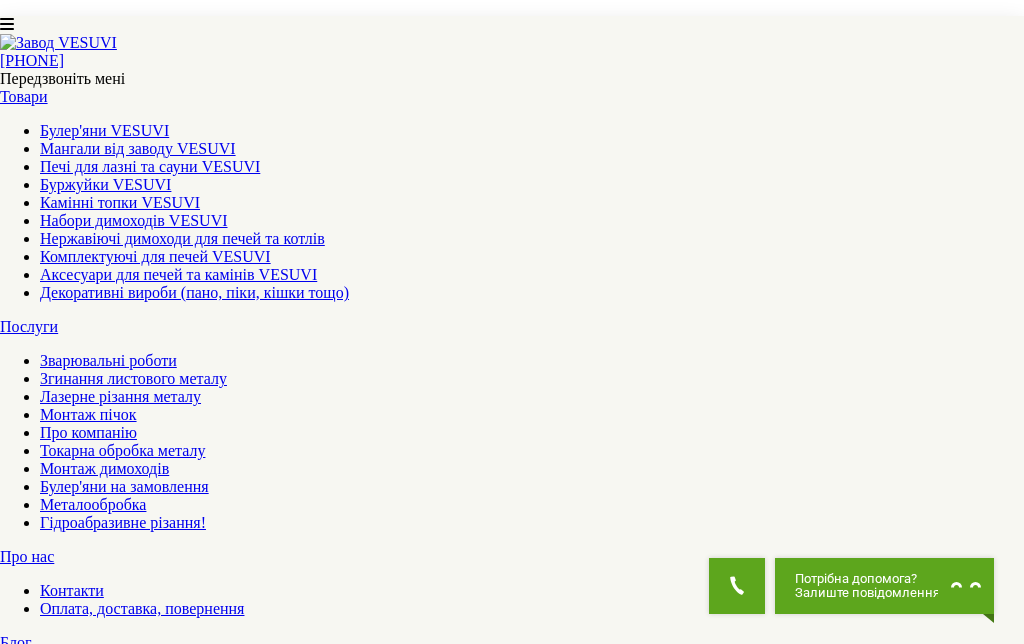 click on "2" at bounding box center [44, 6576] 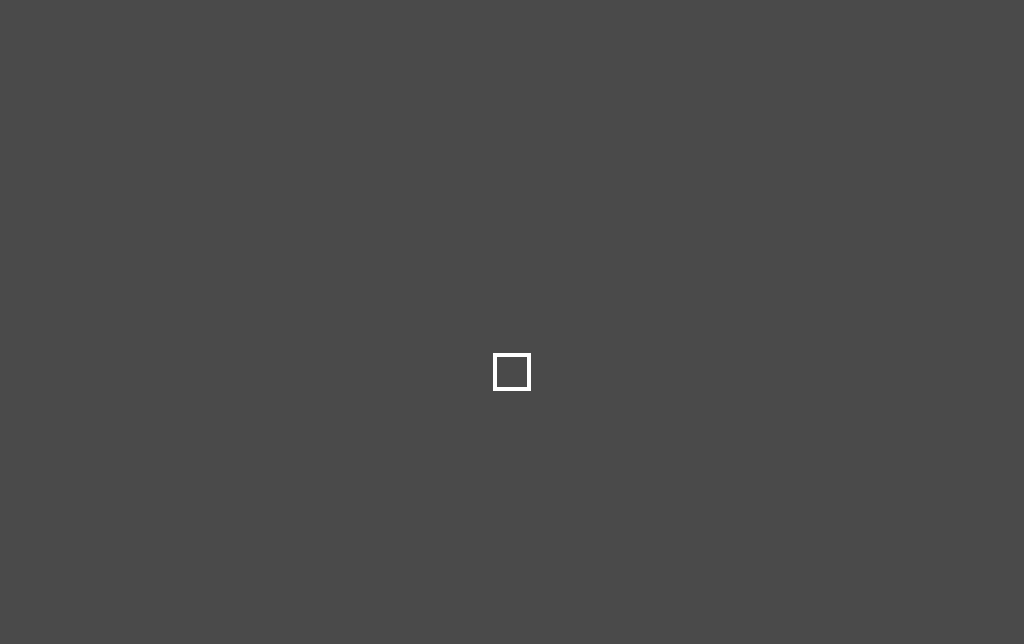 scroll, scrollTop: 0, scrollLeft: 0, axis: both 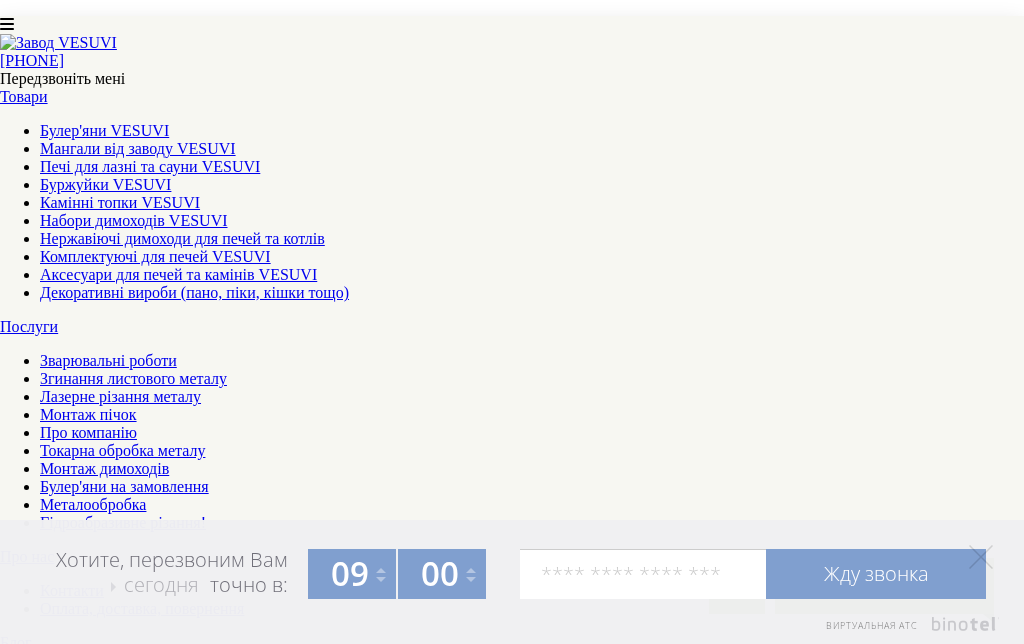 click at bounding box center (512, 5797) 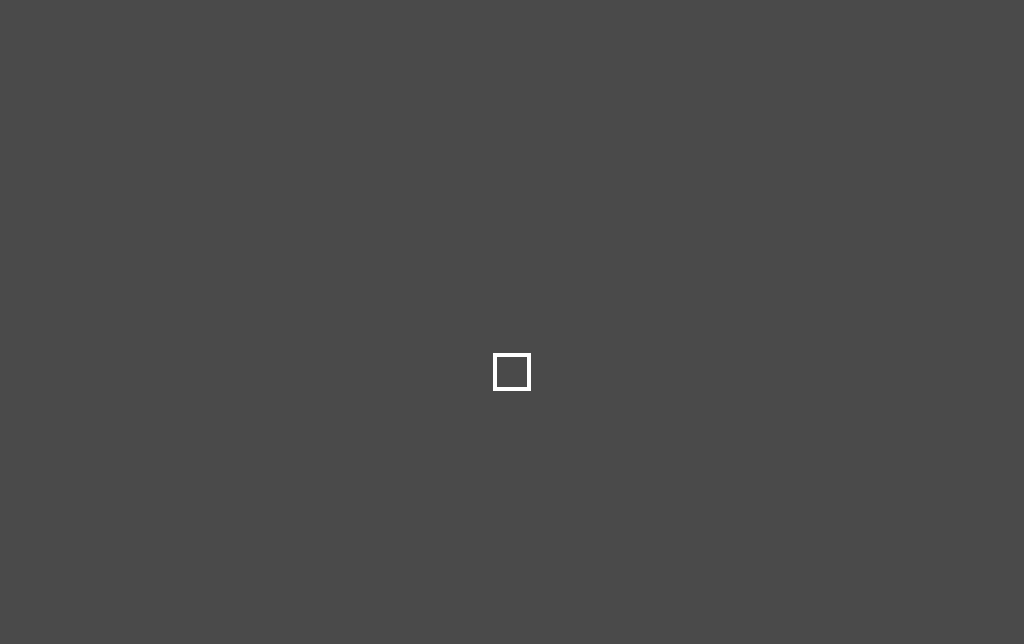 scroll, scrollTop: 0, scrollLeft: 0, axis: both 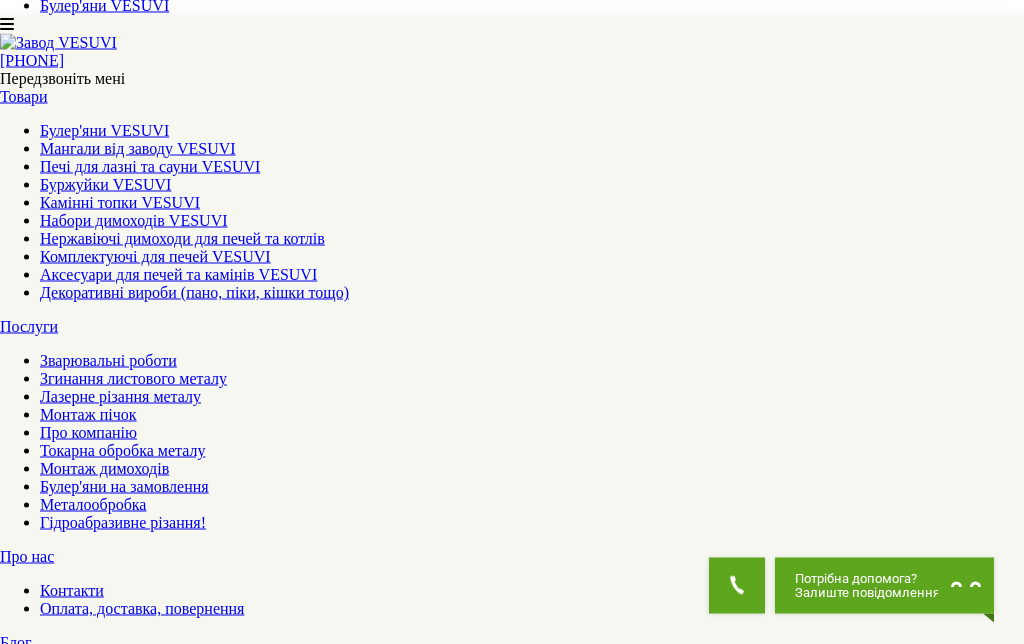 click on "▼ Відкрити повний опис ▼" at bounding box center (512, 2397) 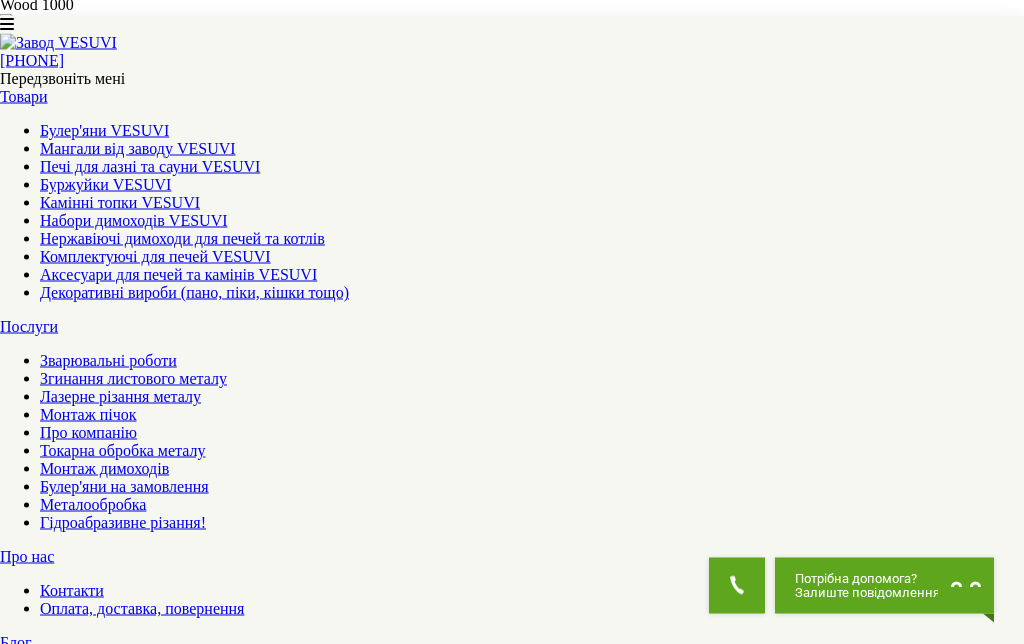 scroll, scrollTop: 1914, scrollLeft: 0, axis: vertical 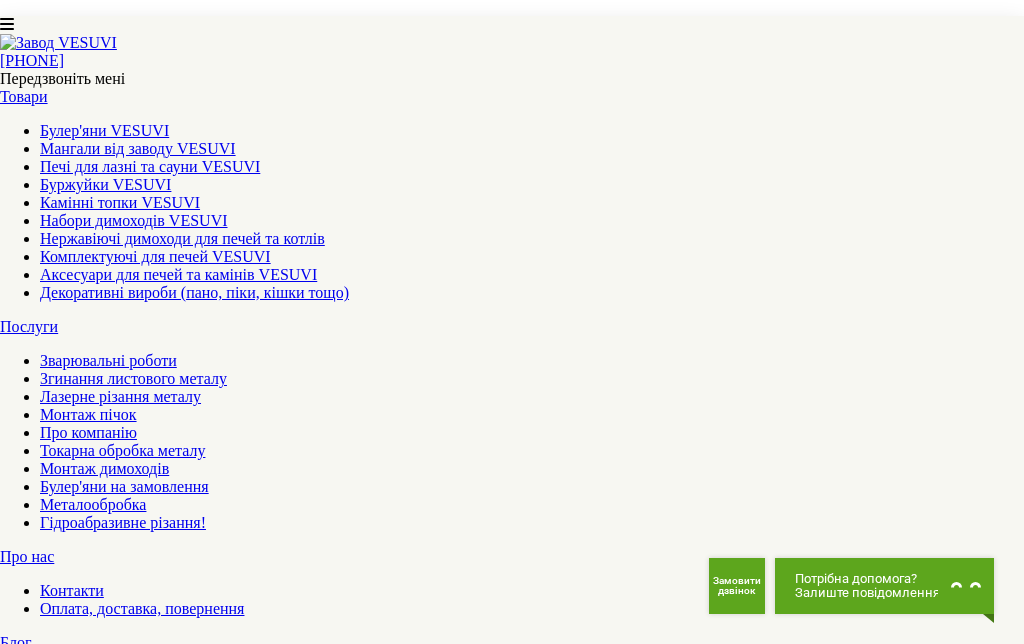click on "2" at bounding box center (44, 6519) 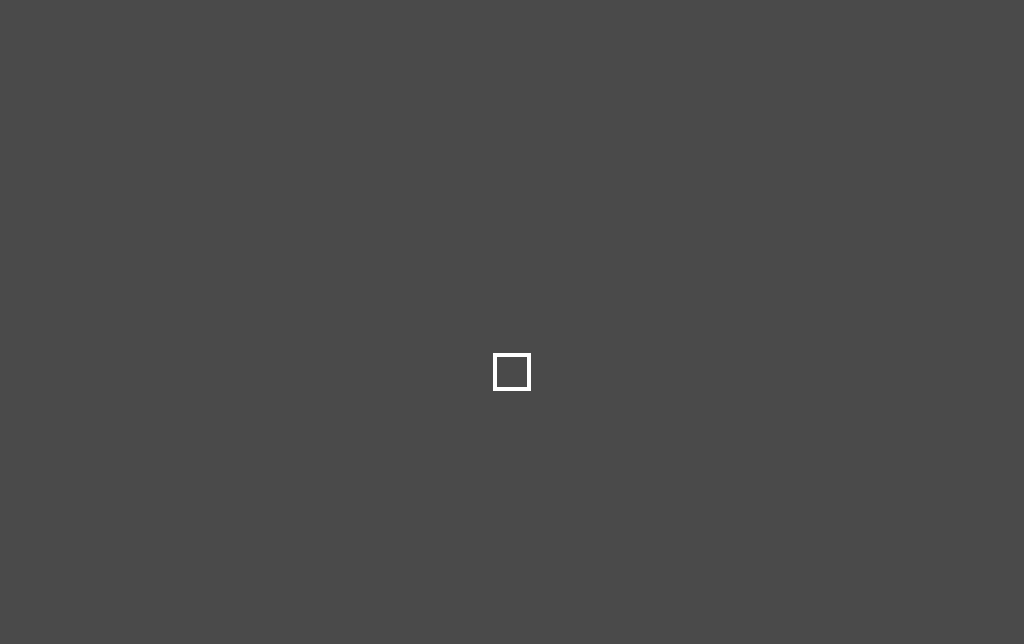 scroll, scrollTop: 0, scrollLeft: 0, axis: both 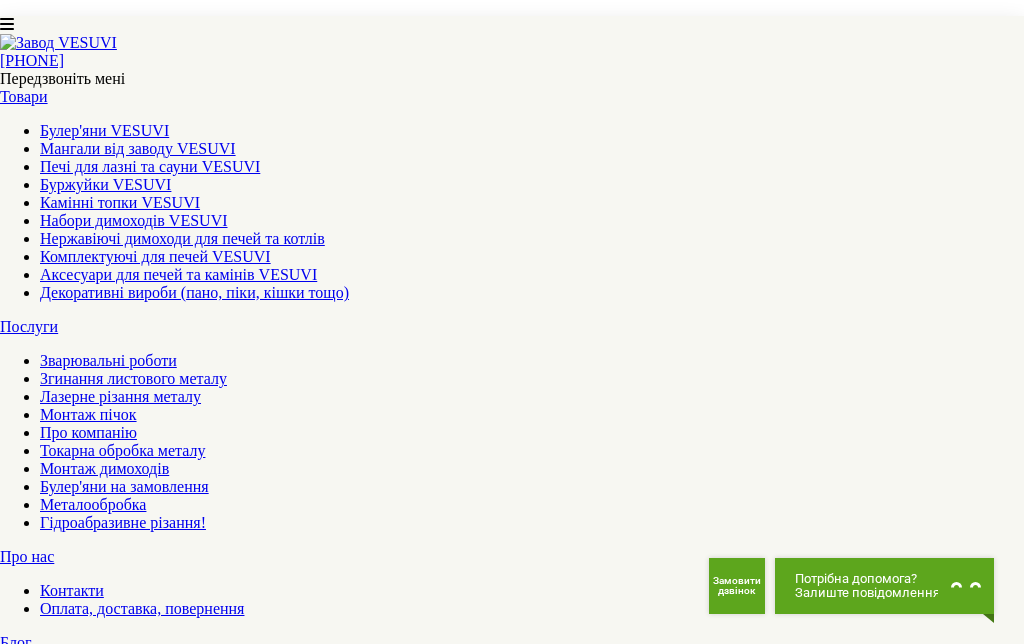 click on "3" at bounding box center (44, 6755) 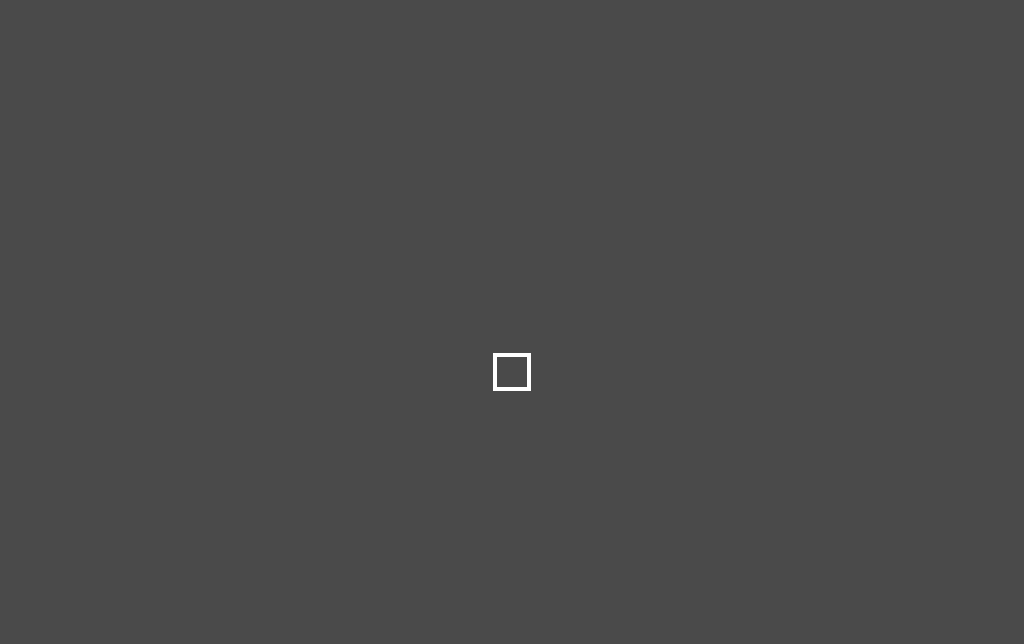 scroll, scrollTop: 0, scrollLeft: 0, axis: both 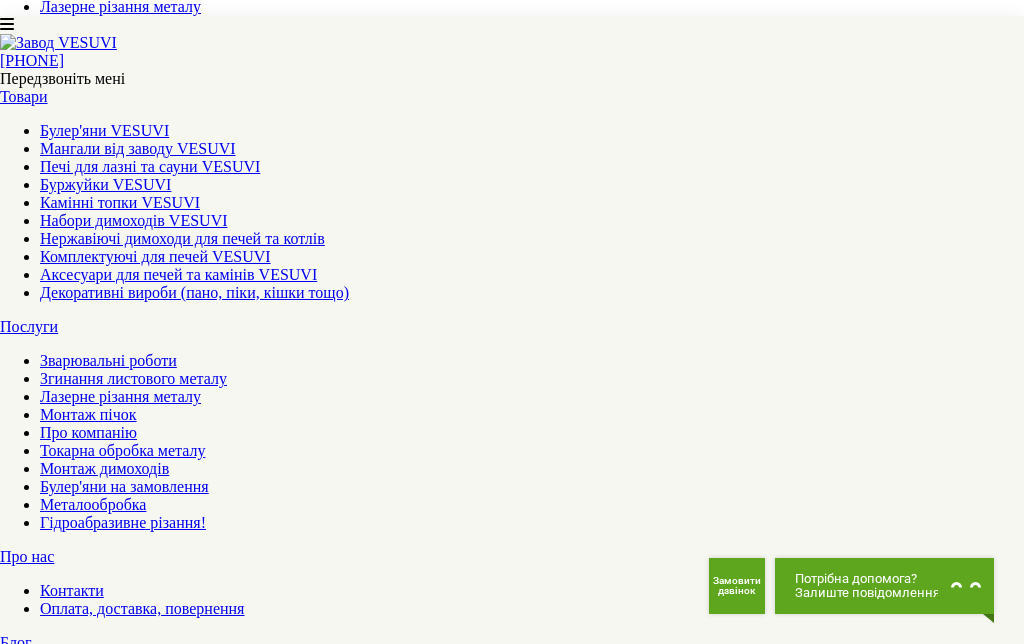 click at bounding box center [512, 3693] 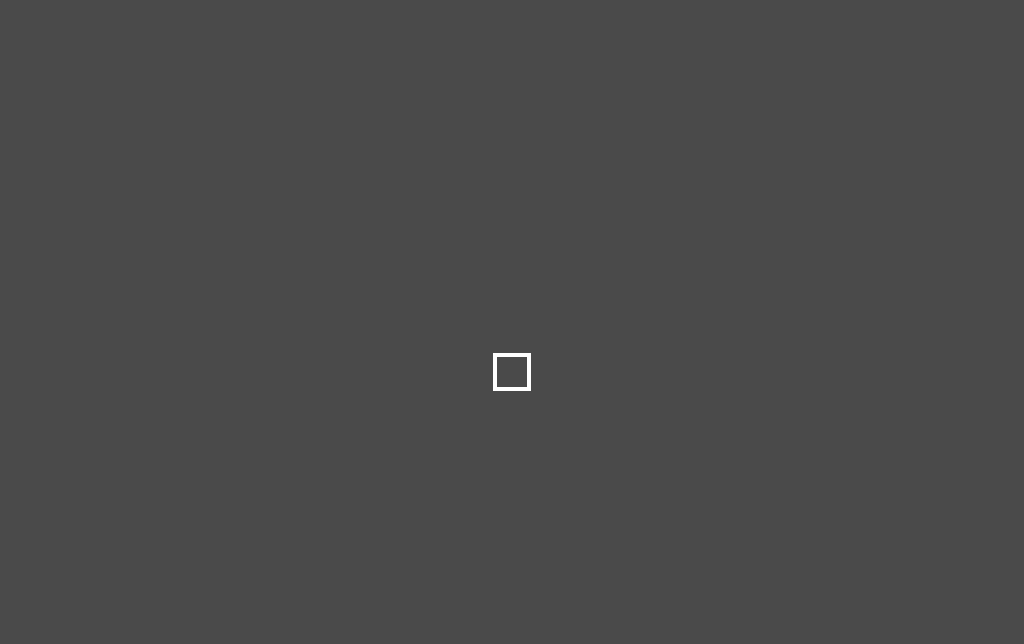 scroll, scrollTop: 0, scrollLeft: 0, axis: both 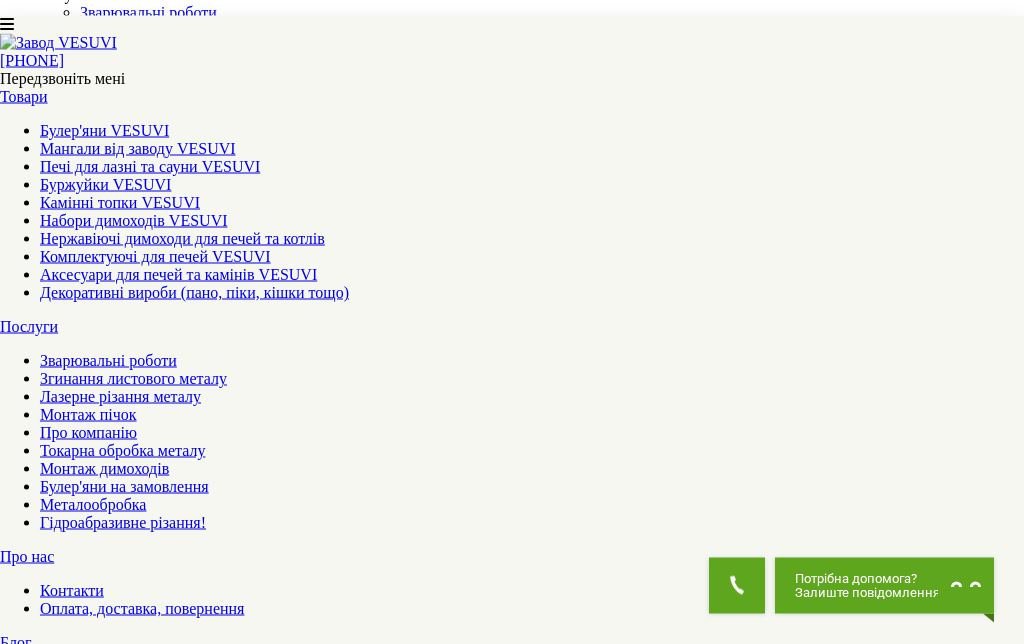 click at bounding box center [51, 1341] 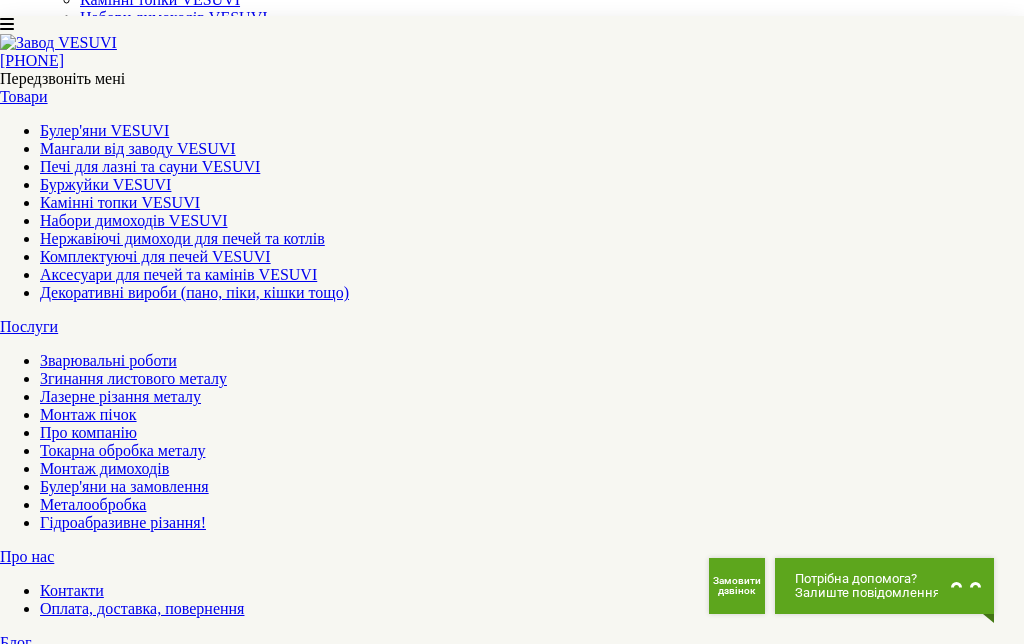scroll, scrollTop: 111, scrollLeft: 0, axis: vertical 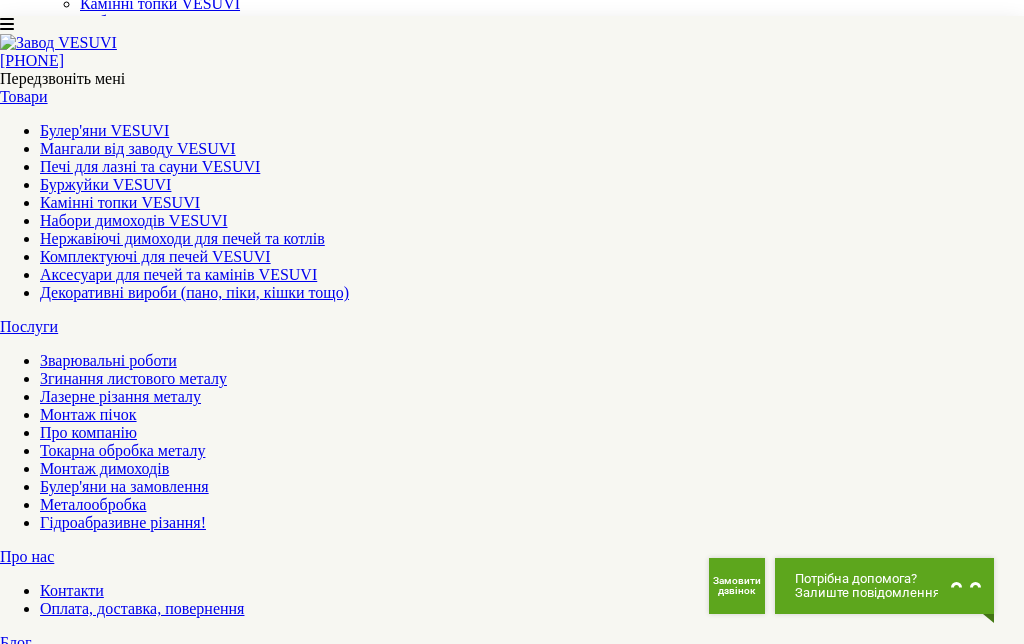 click at bounding box center [51, 1530] 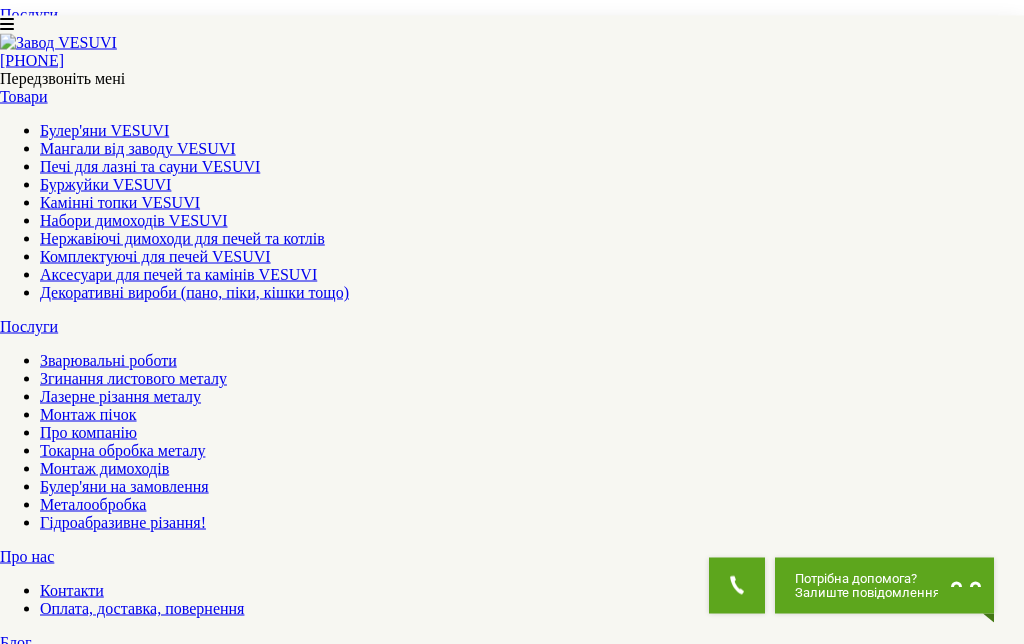 scroll, scrollTop: 798, scrollLeft: 0, axis: vertical 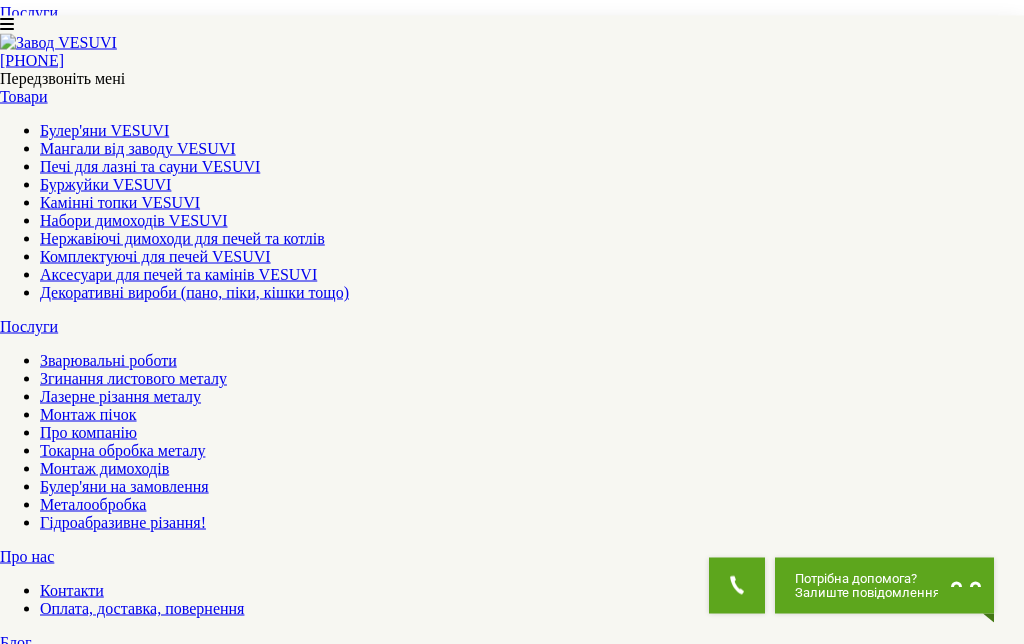 click on "▼ Відкрити повний опис ▼" at bounding box center [512, 1722] 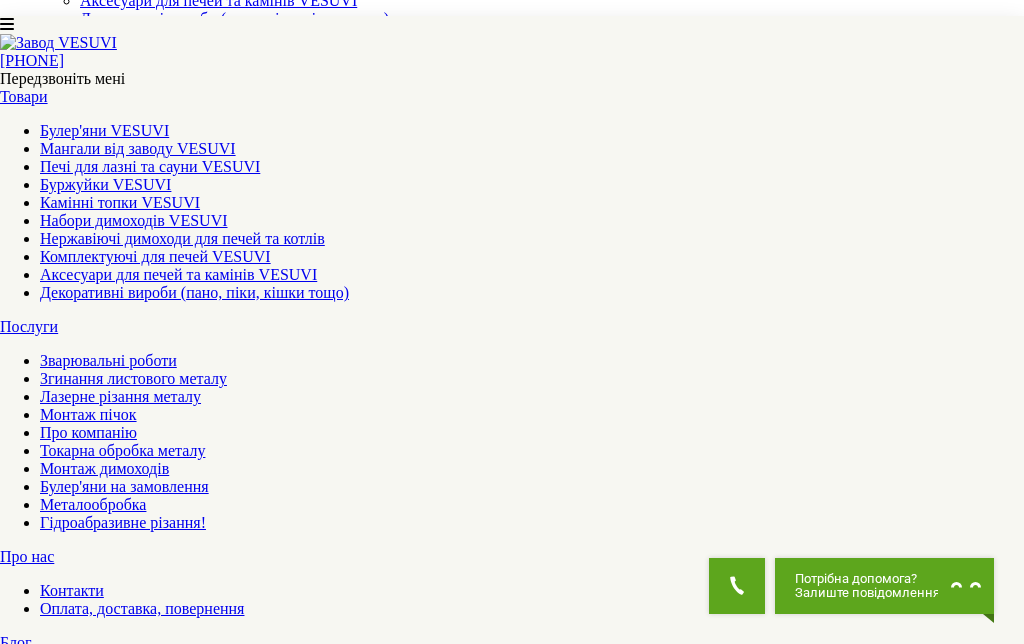 scroll, scrollTop: 209, scrollLeft: 0, axis: vertical 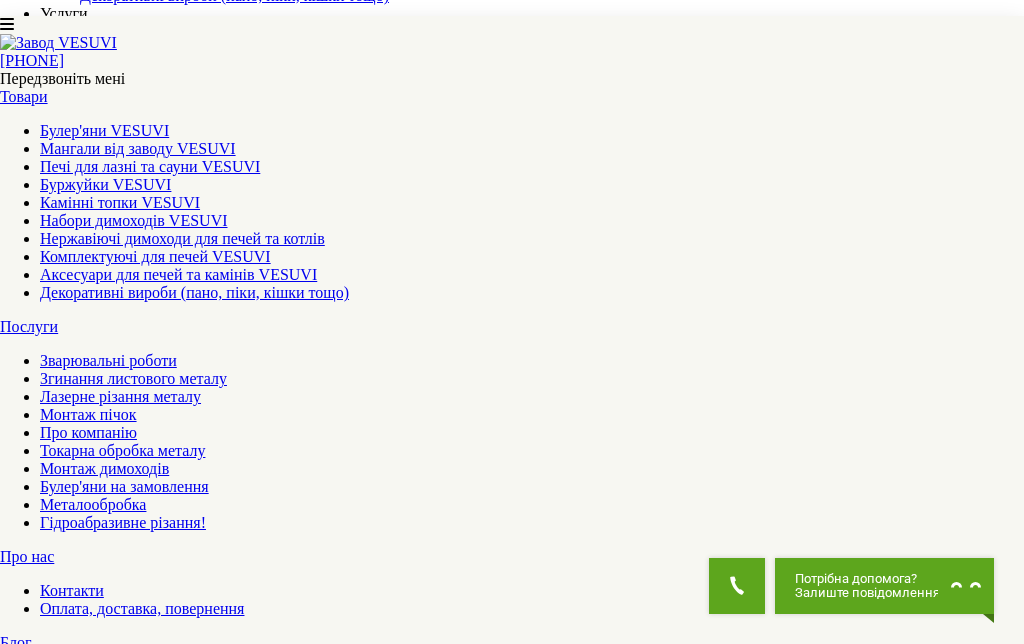 click at bounding box center [51, 1360] 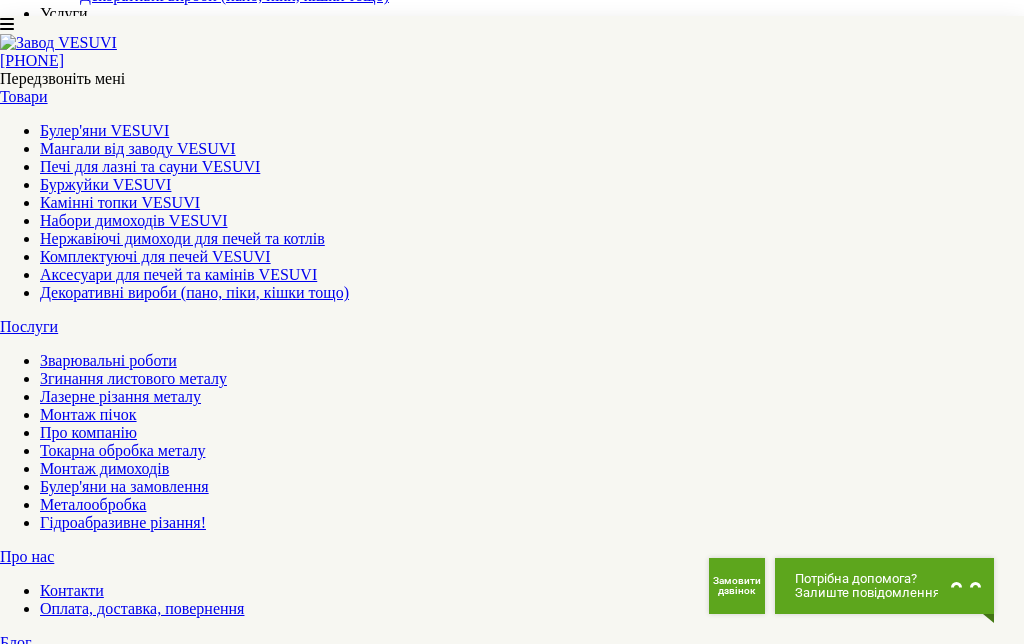 click at bounding box center [185, 1173] 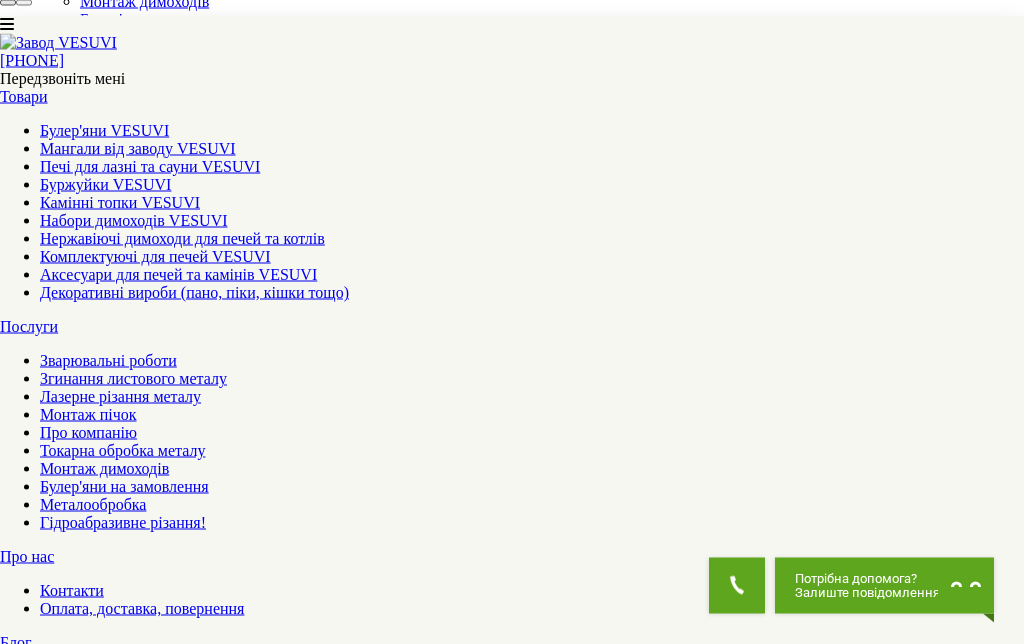 scroll, scrollTop: 330, scrollLeft: 0, axis: vertical 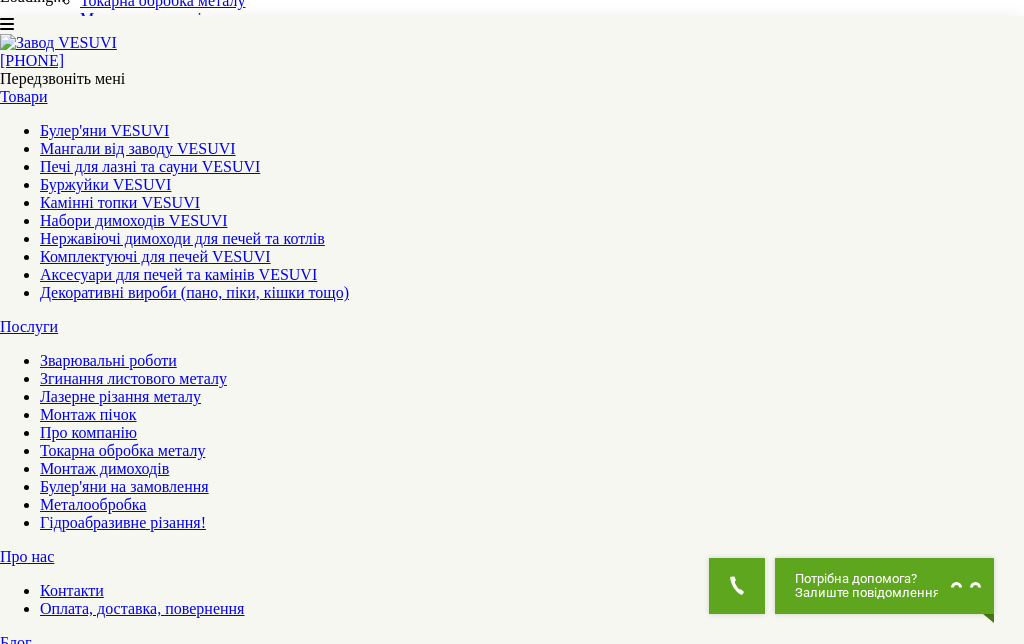 click at bounding box center (24, 20) 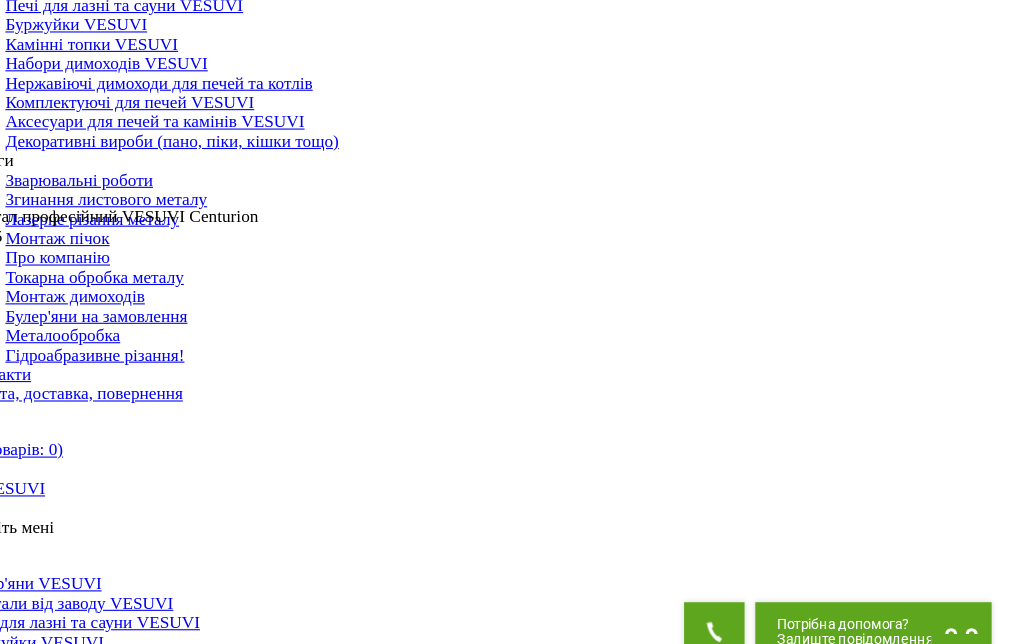 scroll, scrollTop: 74, scrollLeft: 0, axis: vertical 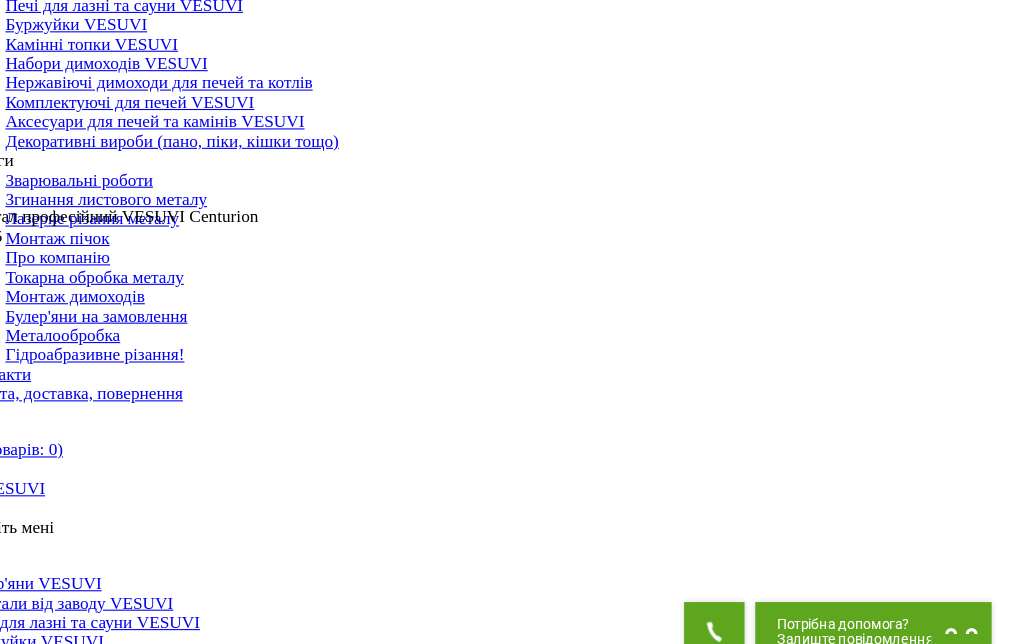 click on "×" at bounding box center (12, 145) 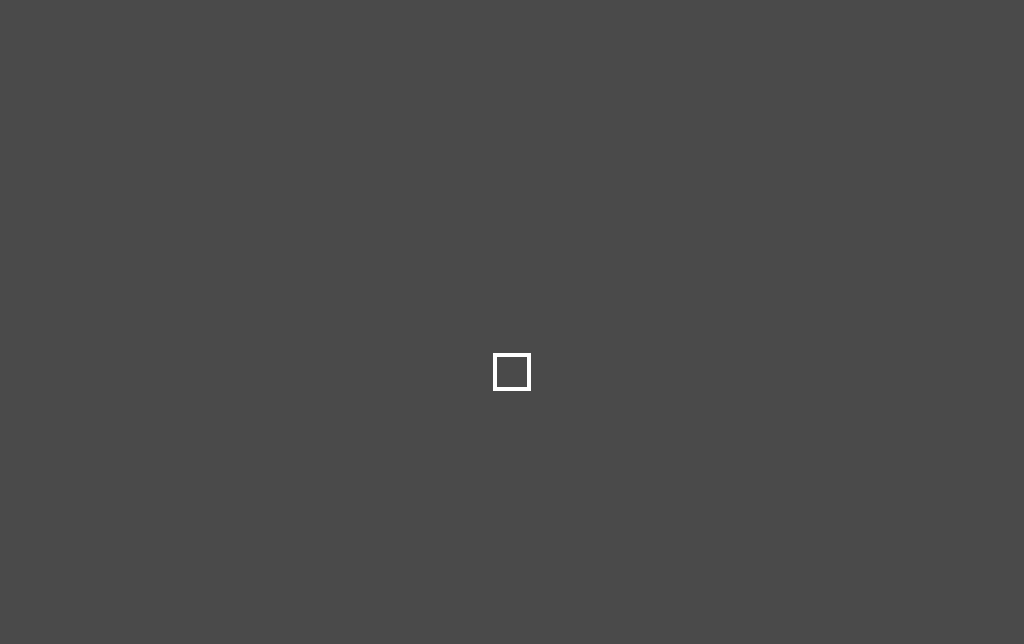 scroll, scrollTop: 766, scrollLeft: 0, axis: vertical 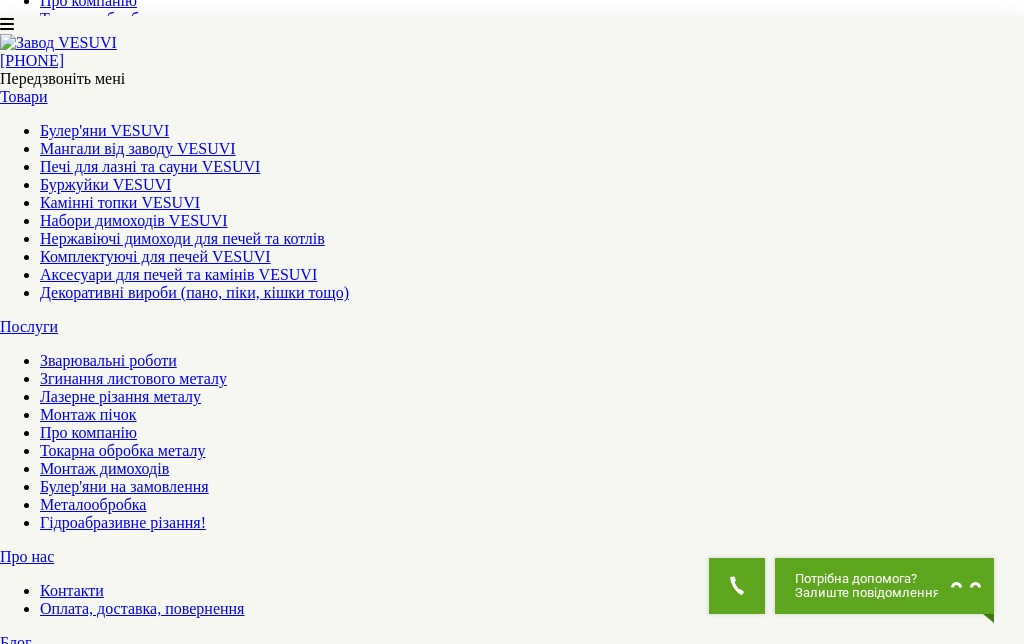 click on "Мангал VESUVI BBQ 1000 3 мм         10999 грн   10399 грн            До кошика           Характеристики мангалів   Товщина металу, мм: 3   К-сть шампурів, шт: 16   Фарбування: Так
ПІД ЗАМОВЛЕННЯ                                     Мангал кований Canada         16999 грн            До кошика                             Мангал Лофт зі столом та дровницею VESUVI         15999 грн            До кошика                             Мангал 600 з полицями VESUVI         8999 грн            До кошика                             Мангал Лофт VESUVI         19499 грн            До кошика                             Мангал VESUVI Chef 800 3мм         15999 грн            До кошика" at bounding box center [512, 2299] 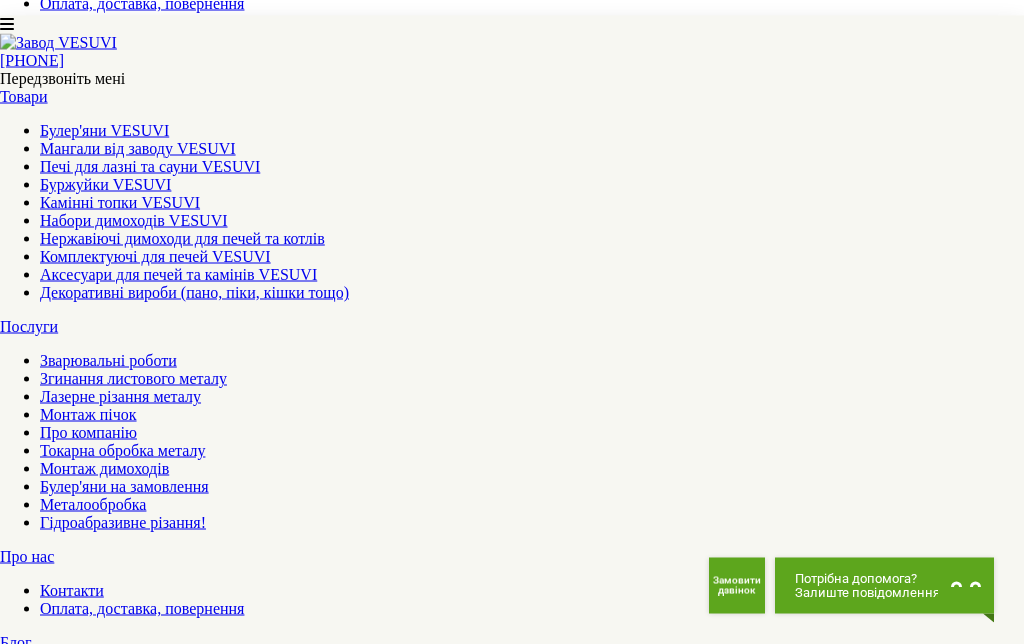 scroll, scrollTop: 438, scrollLeft: 0, axis: vertical 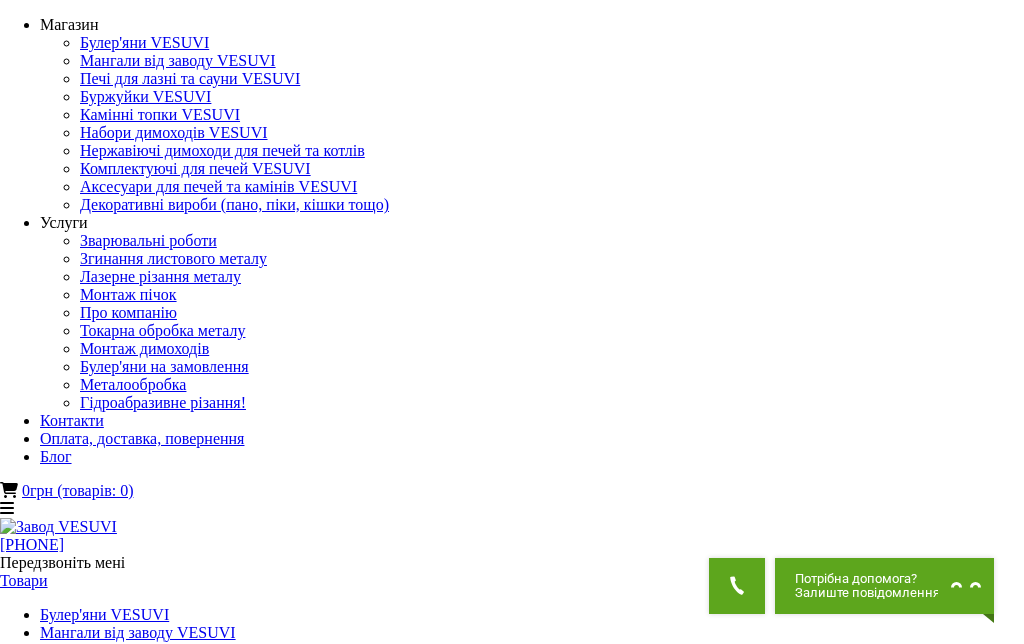 click at bounding box center [51, 1623] 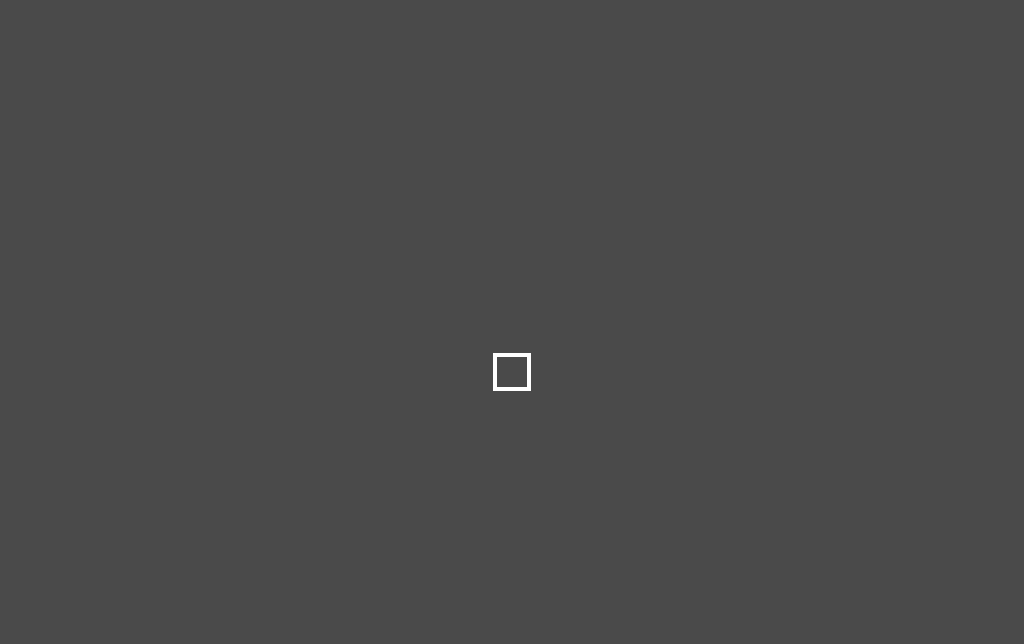 scroll, scrollTop: 0, scrollLeft: 0, axis: both 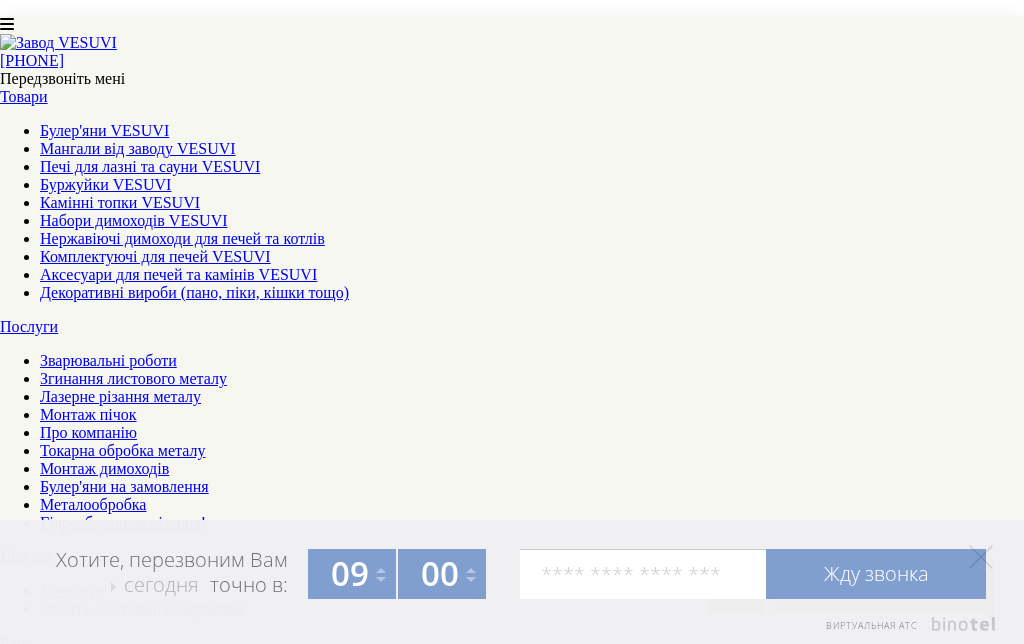 click on "2" at bounding box center [44, 5925] 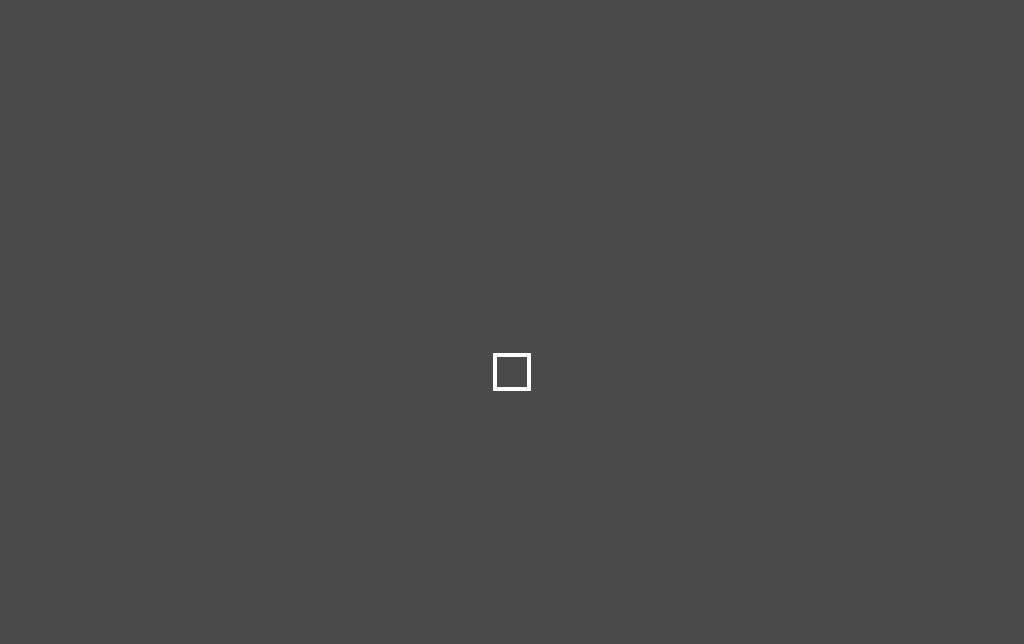 scroll, scrollTop: 0, scrollLeft: 0, axis: both 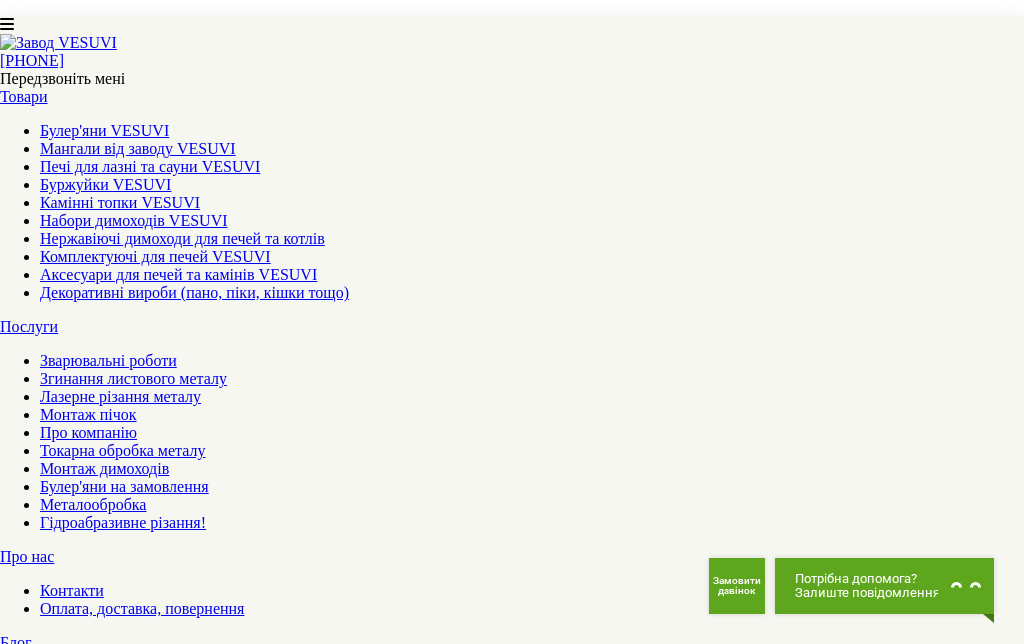 click on ">|" at bounding box center (46, 5839) 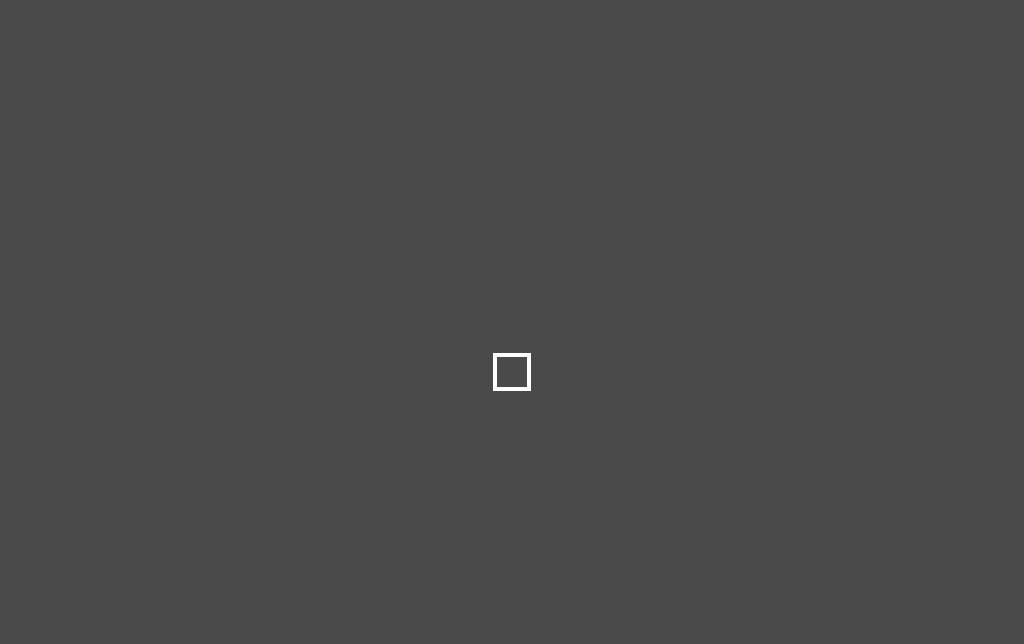 scroll, scrollTop: 0, scrollLeft: 0, axis: both 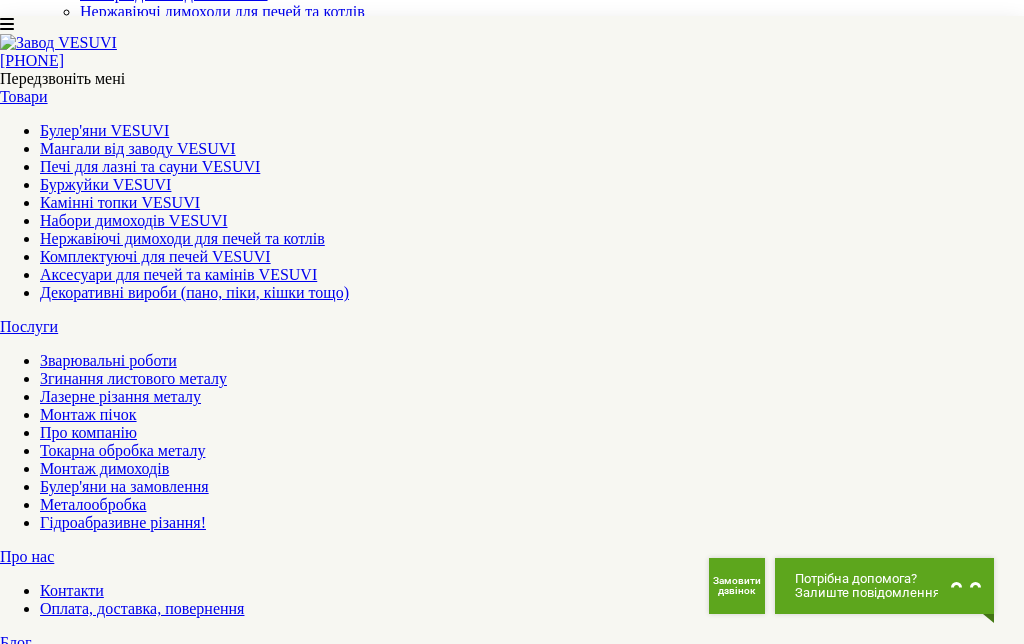 click at bounding box center (512, 1667) 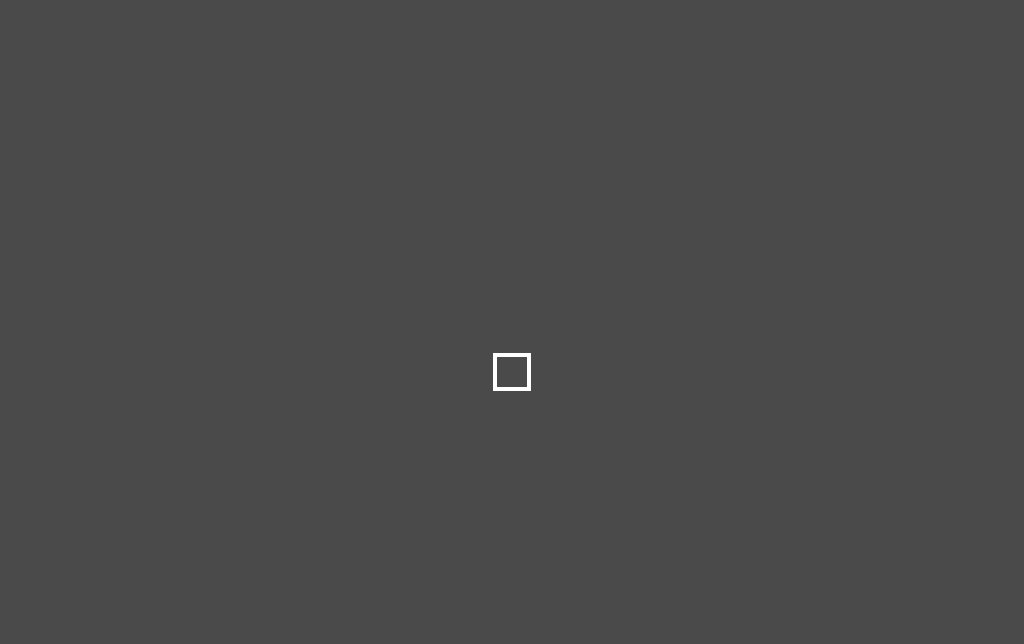 scroll, scrollTop: 0, scrollLeft: 0, axis: both 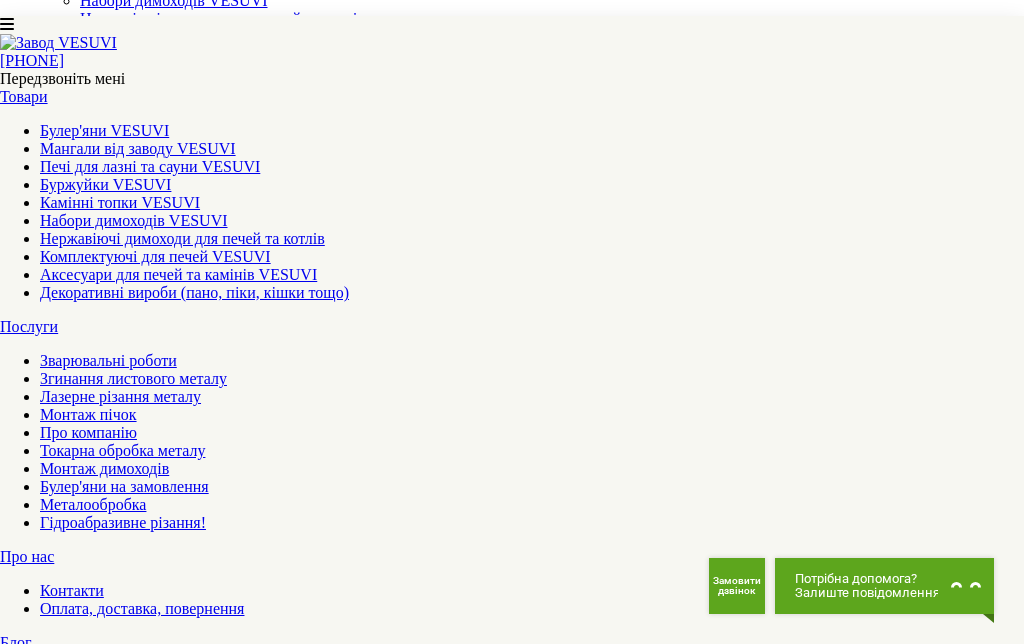 click at bounding box center [51, 1428] 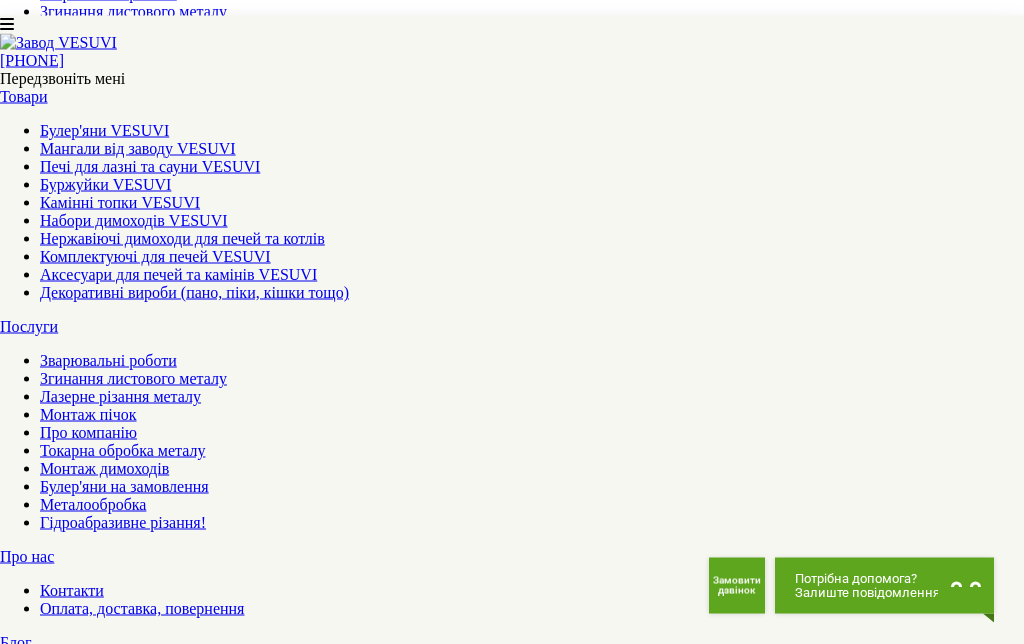 scroll, scrollTop: 852, scrollLeft: 0, axis: vertical 